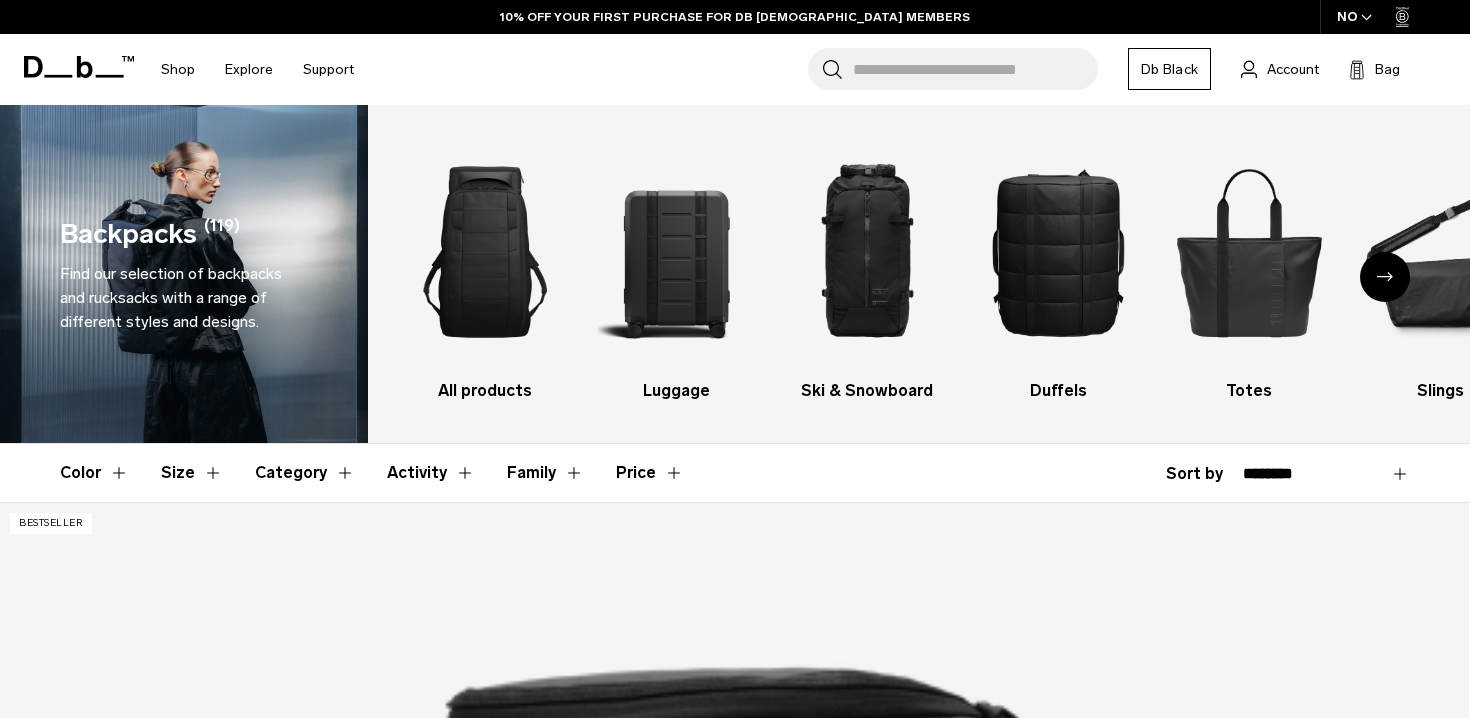 scroll, scrollTop: 0, scrollLeft: 0, axis: both 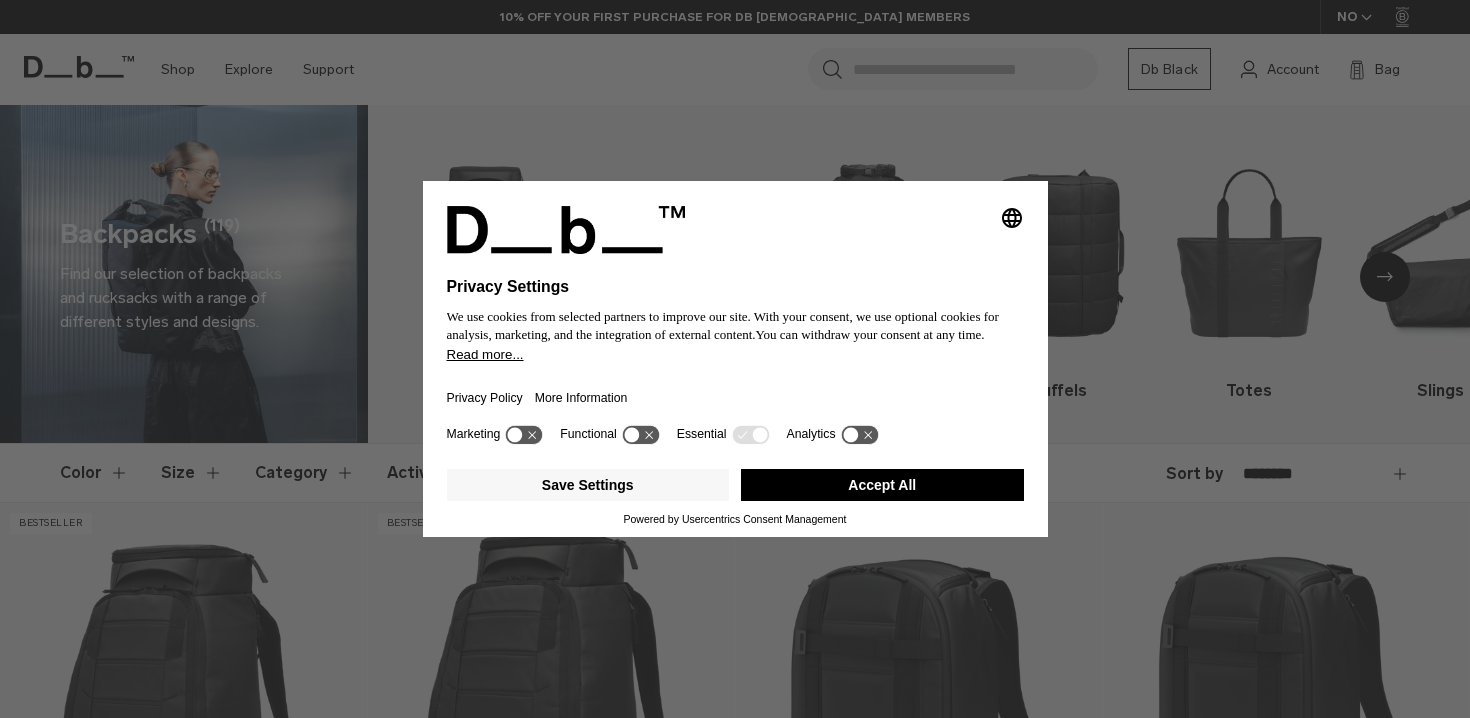 click on "Accept All" at bounding box center (882, 485) 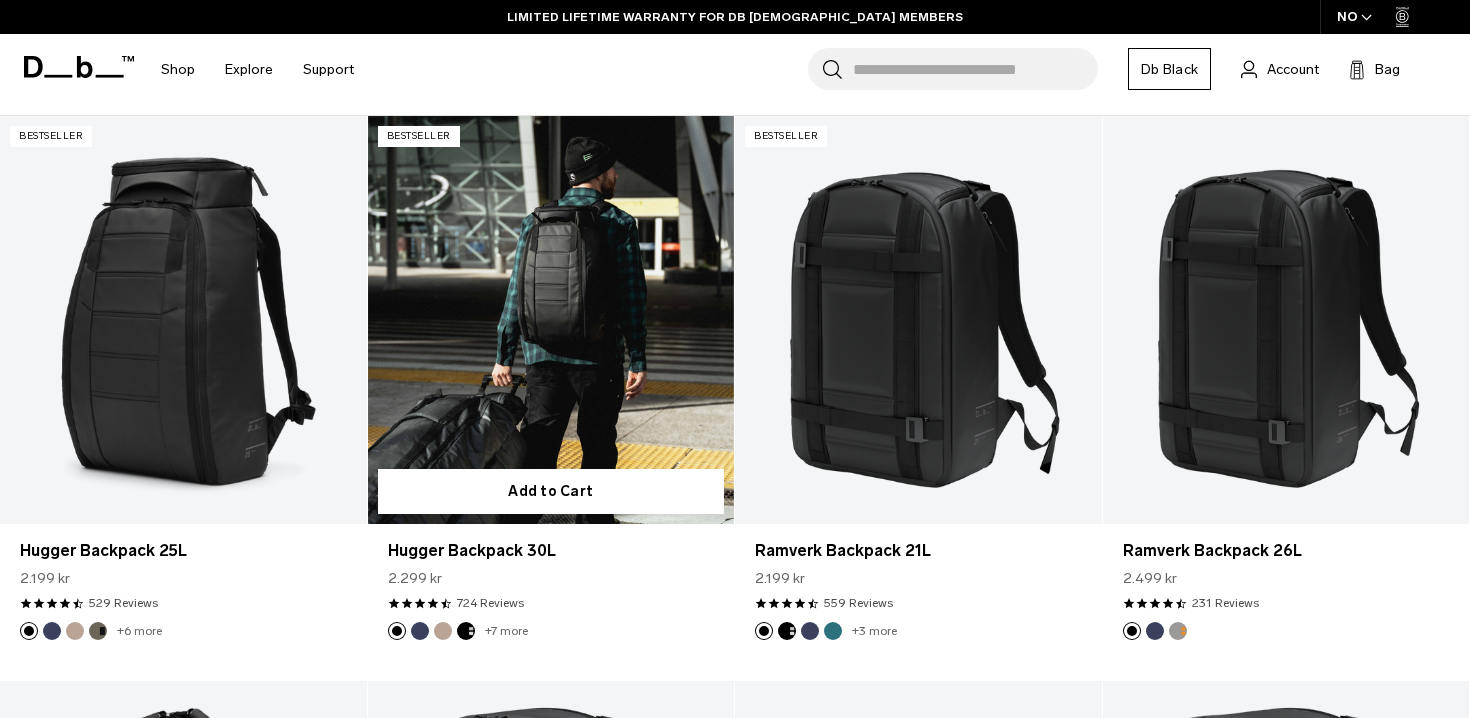 scroll, scrollTop: 389, scrollLeft: 0, axis: vertical 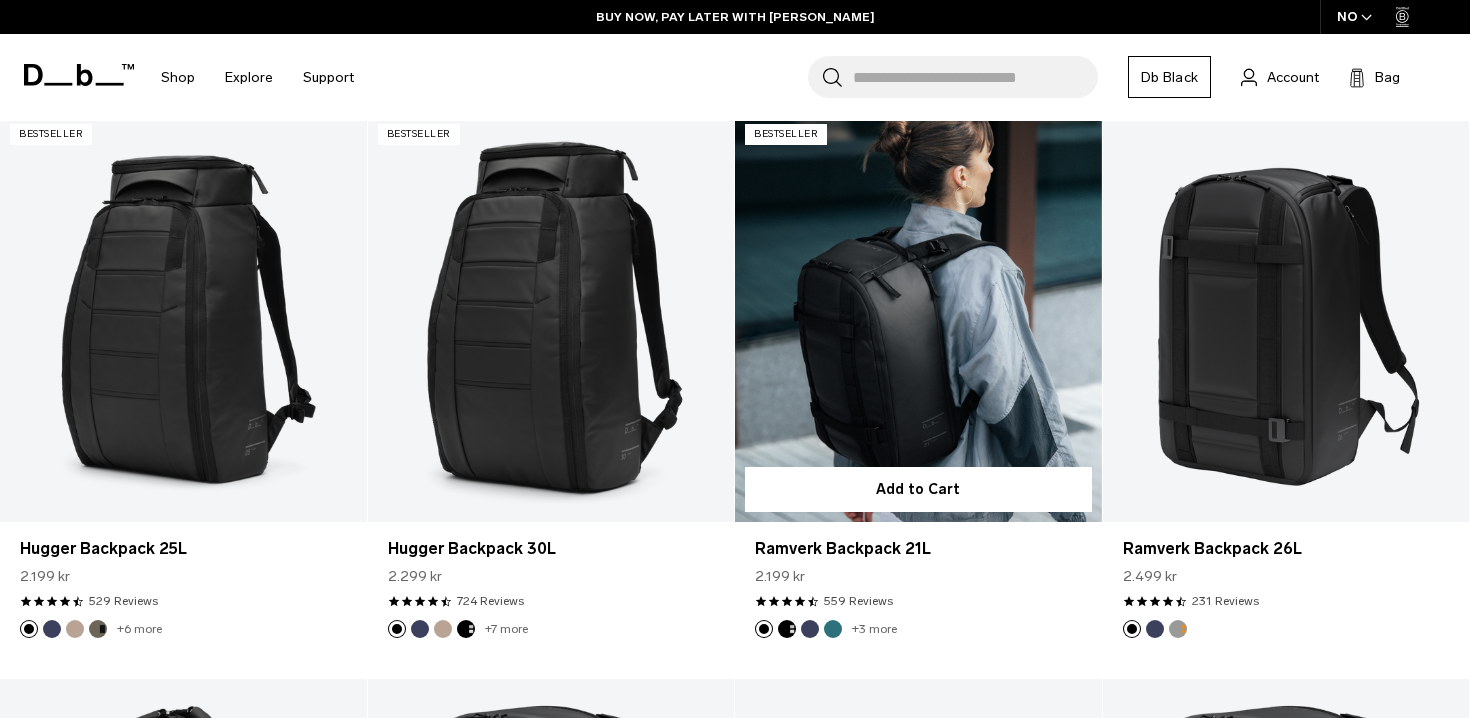 click on "+3 more" at bounding box center [872, 629] 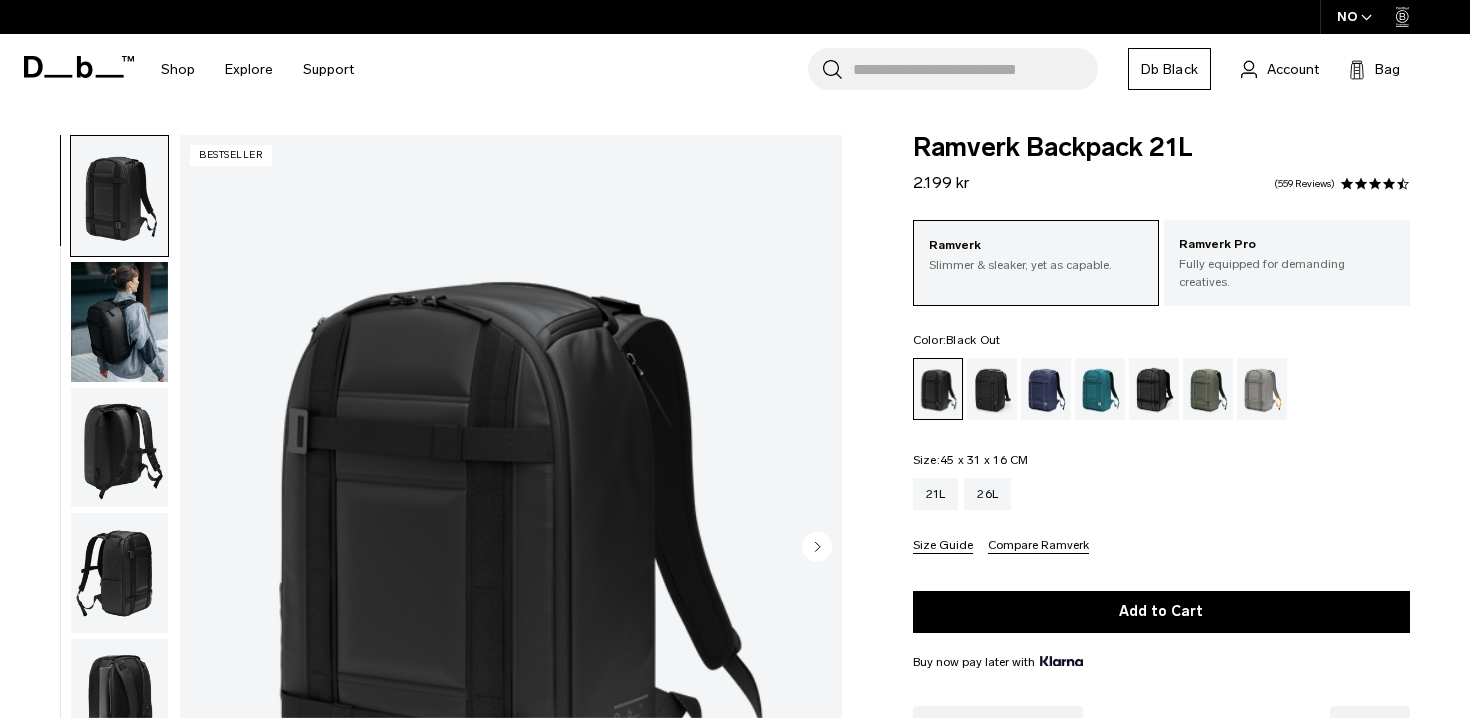 scroll, scrollTop: 0, scrollLeft: 0, axis: both 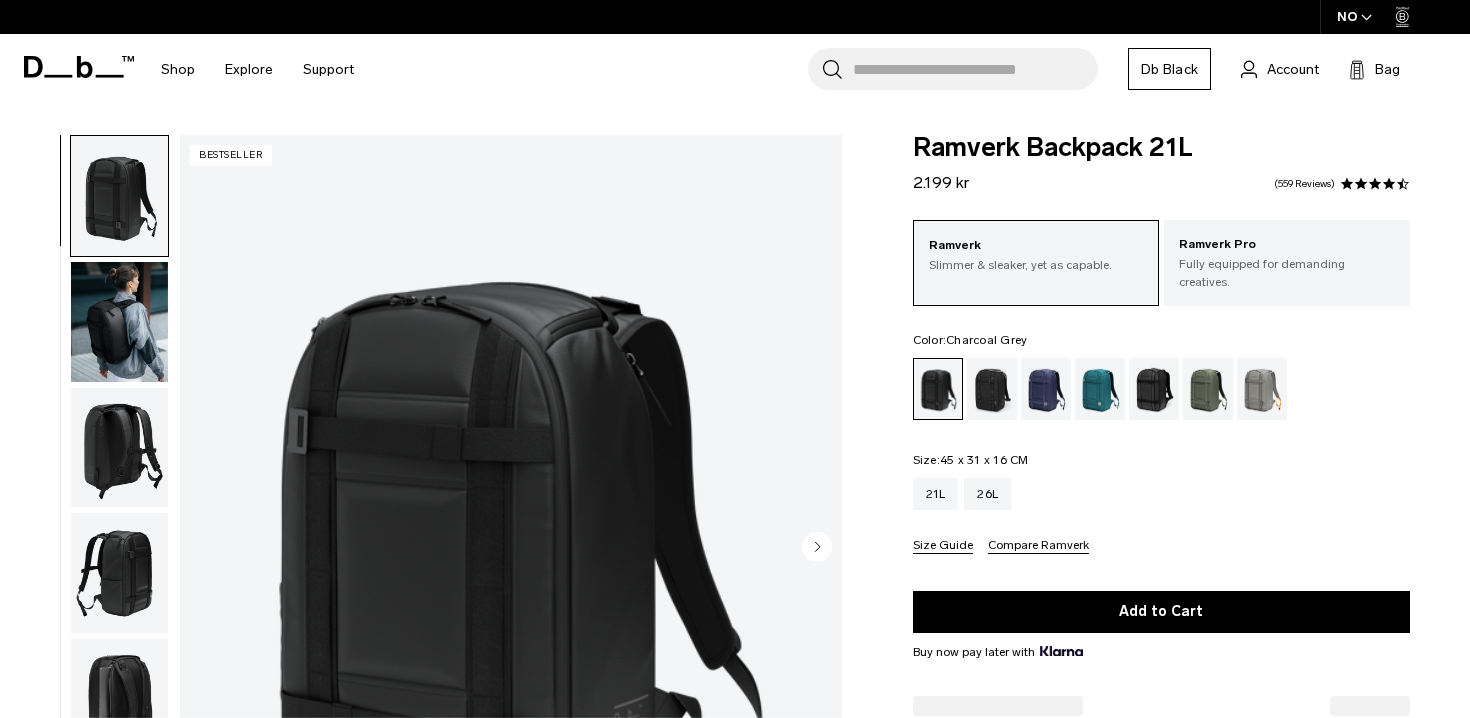 click at bounding box center [992, 389] 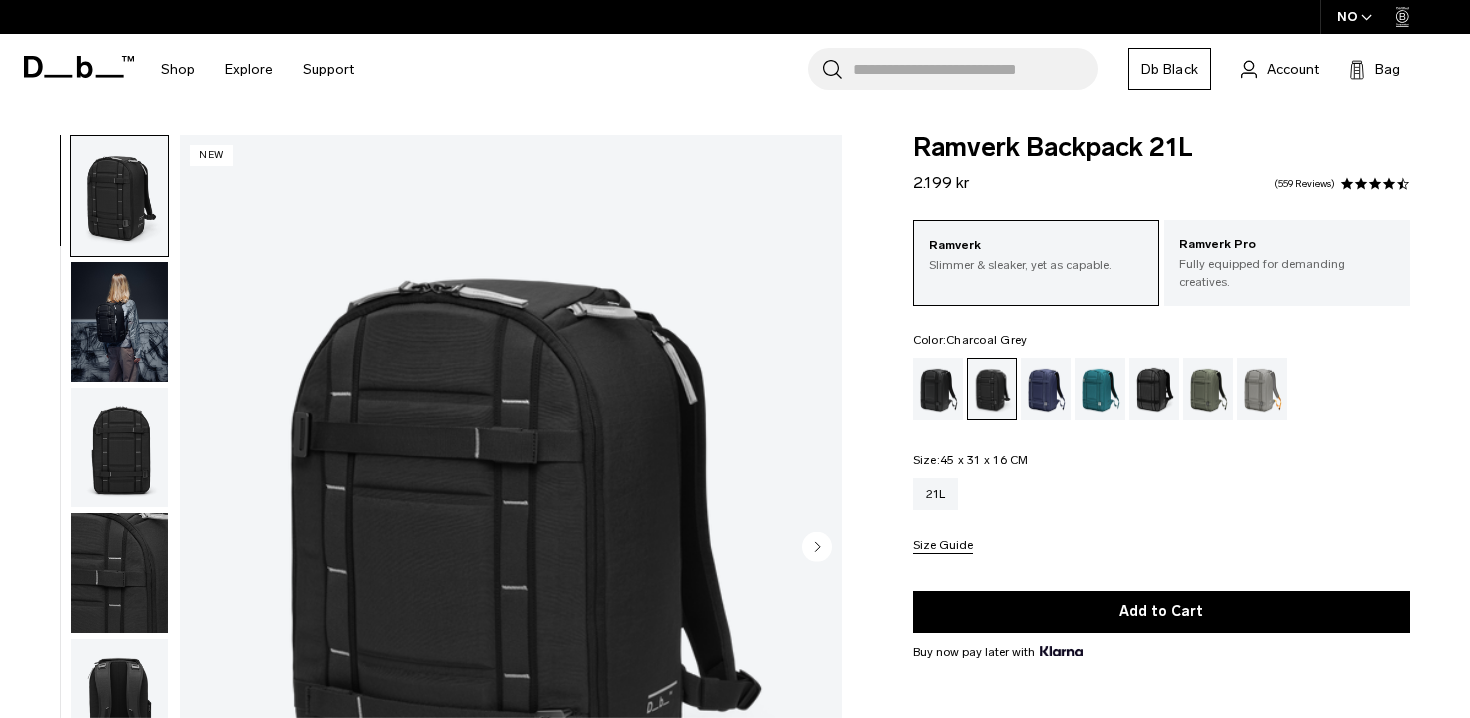 scroll, scrollTop: 0, scrollLeft: 0, axis: both 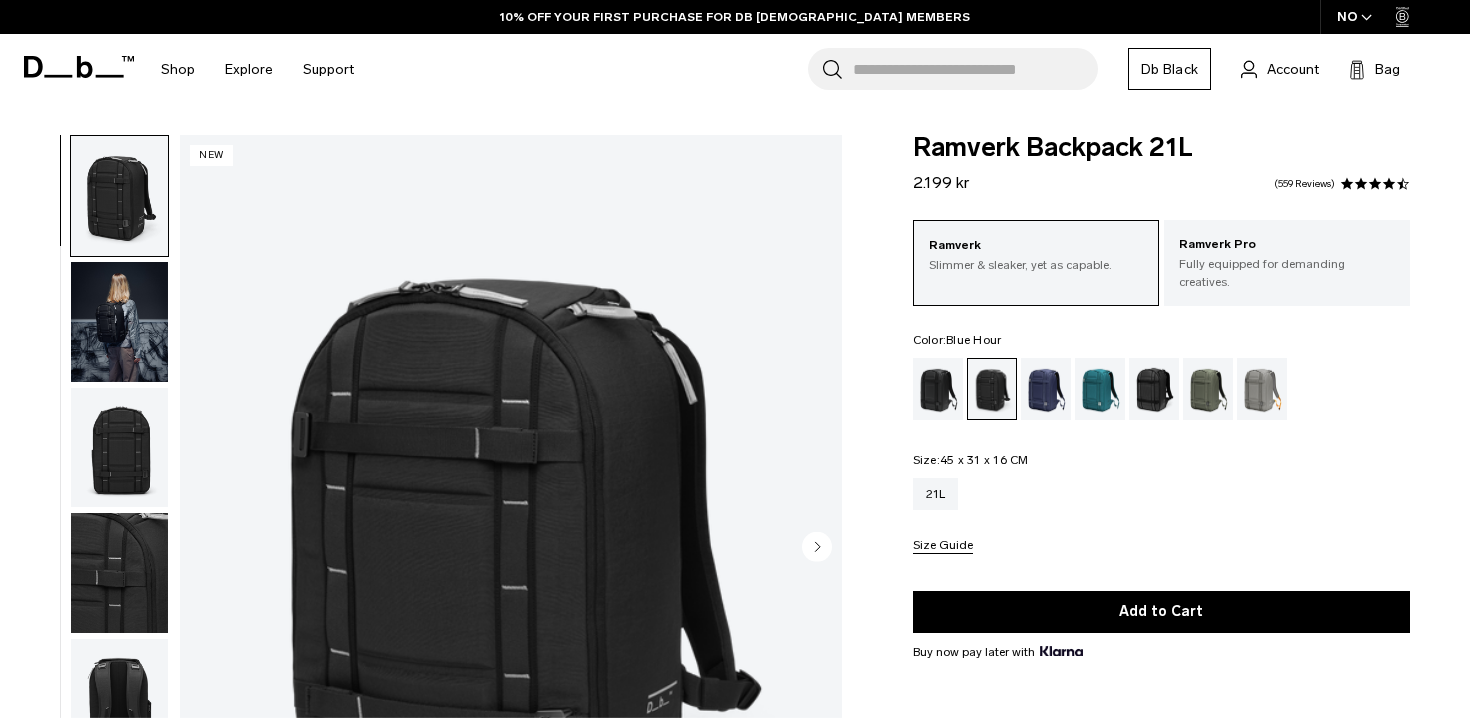 click at bounding box center (1046, 389) 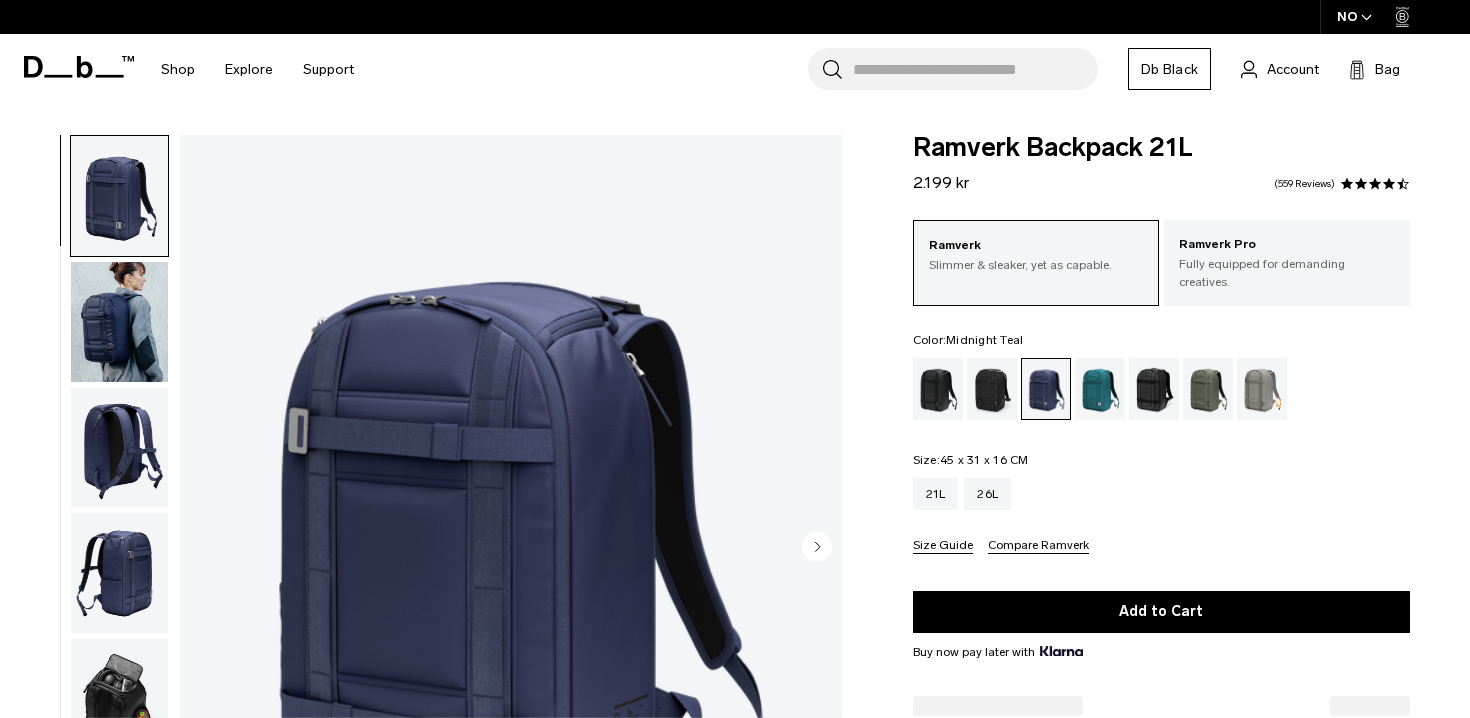 scroll, scrollTop: 0, scrollLeft: 0, axis: both 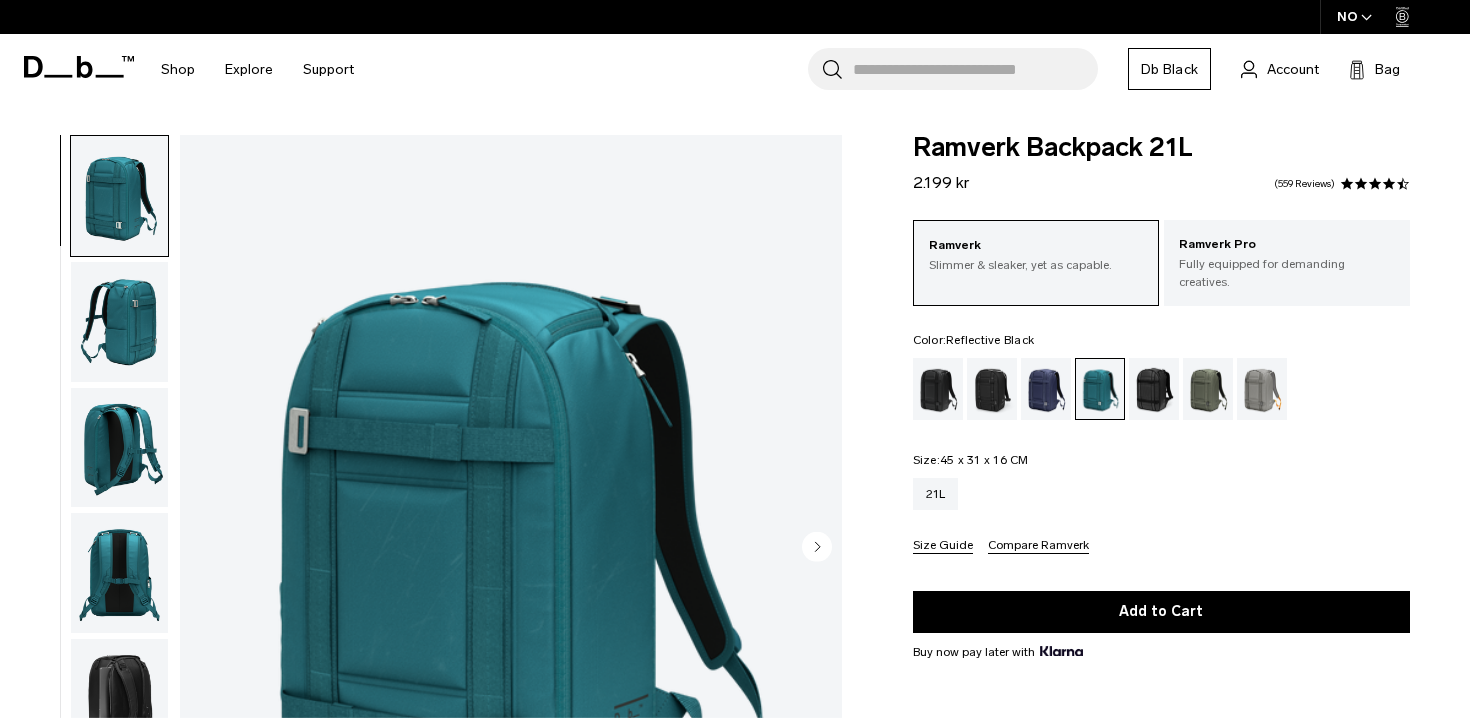 click at bounding box center (1154, 389) 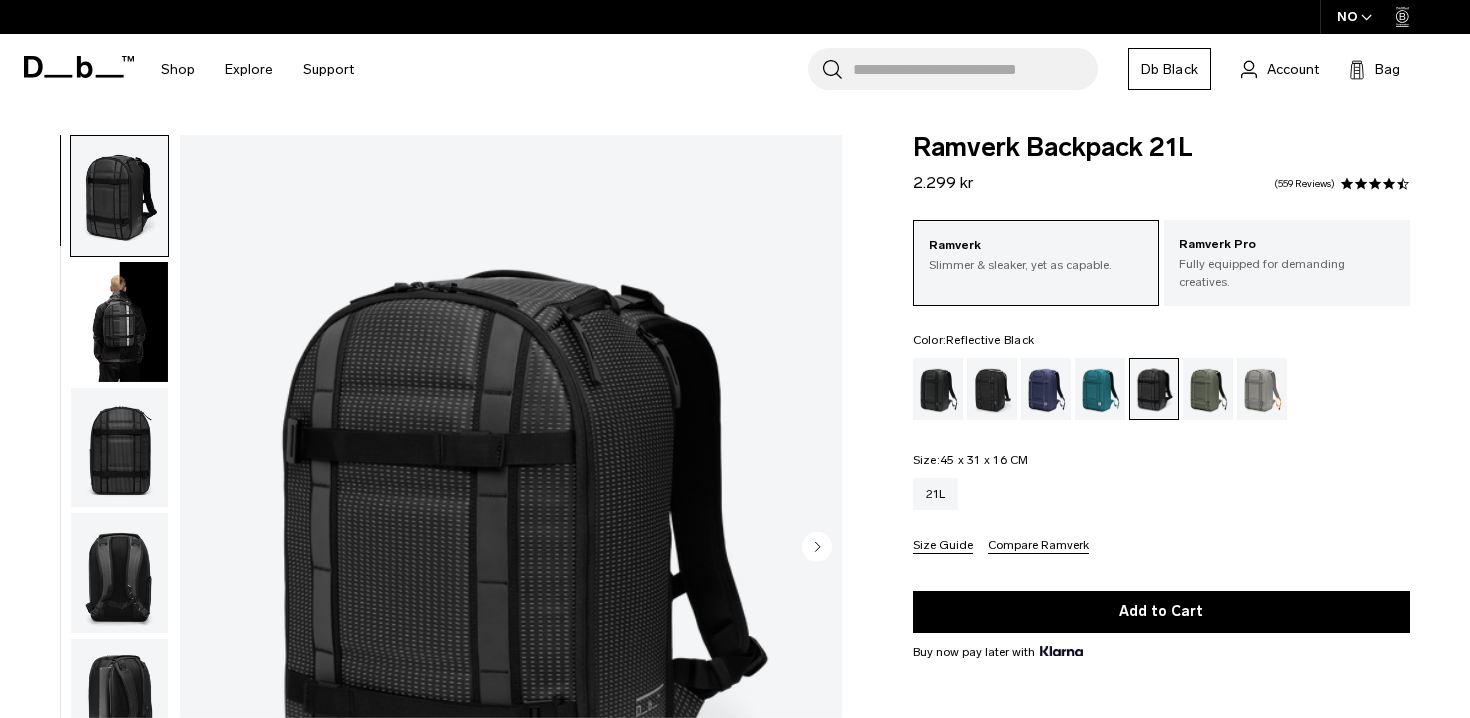 scroll, scrollTop: 0, scrollLeft: 0, axis: both 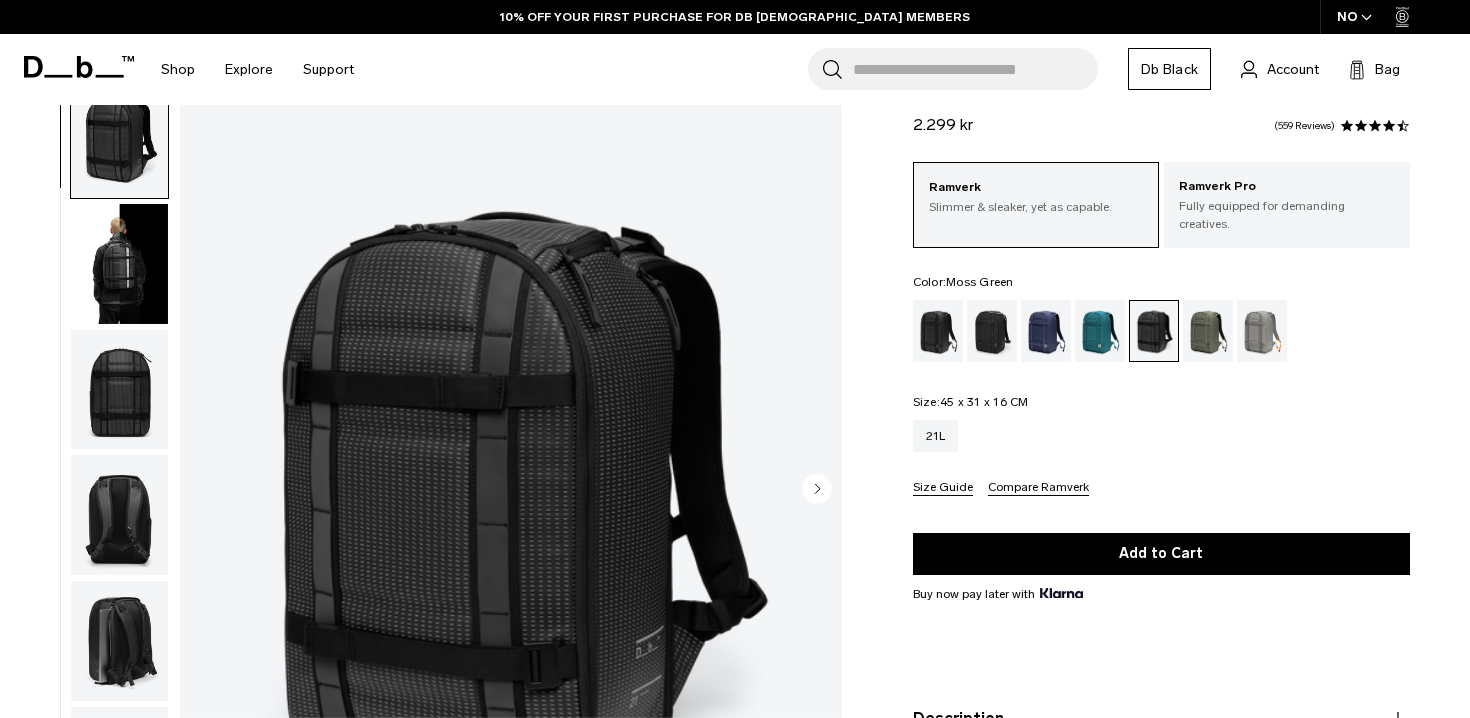 click at bounding box center [1208, 331] 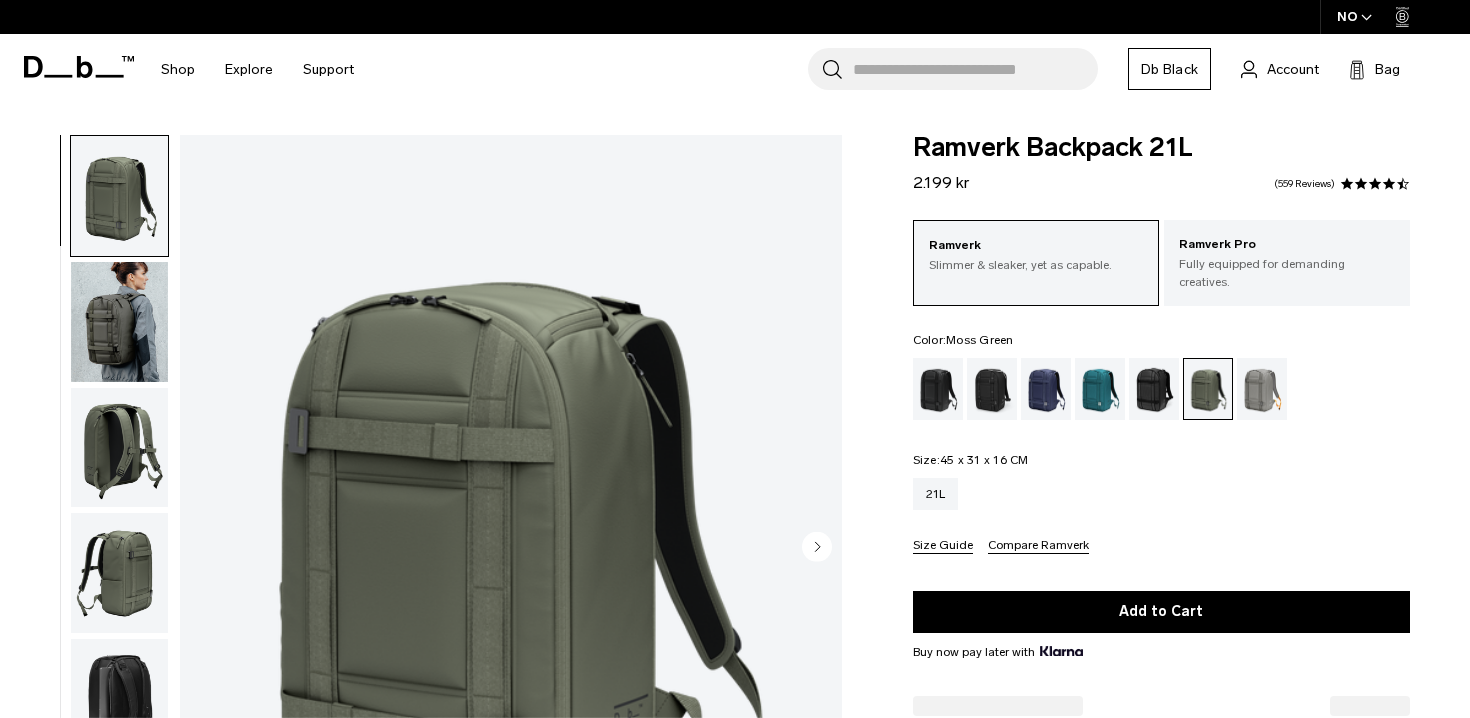 scroll, scrollTop: 0, scrollLeft: 0, axis: both 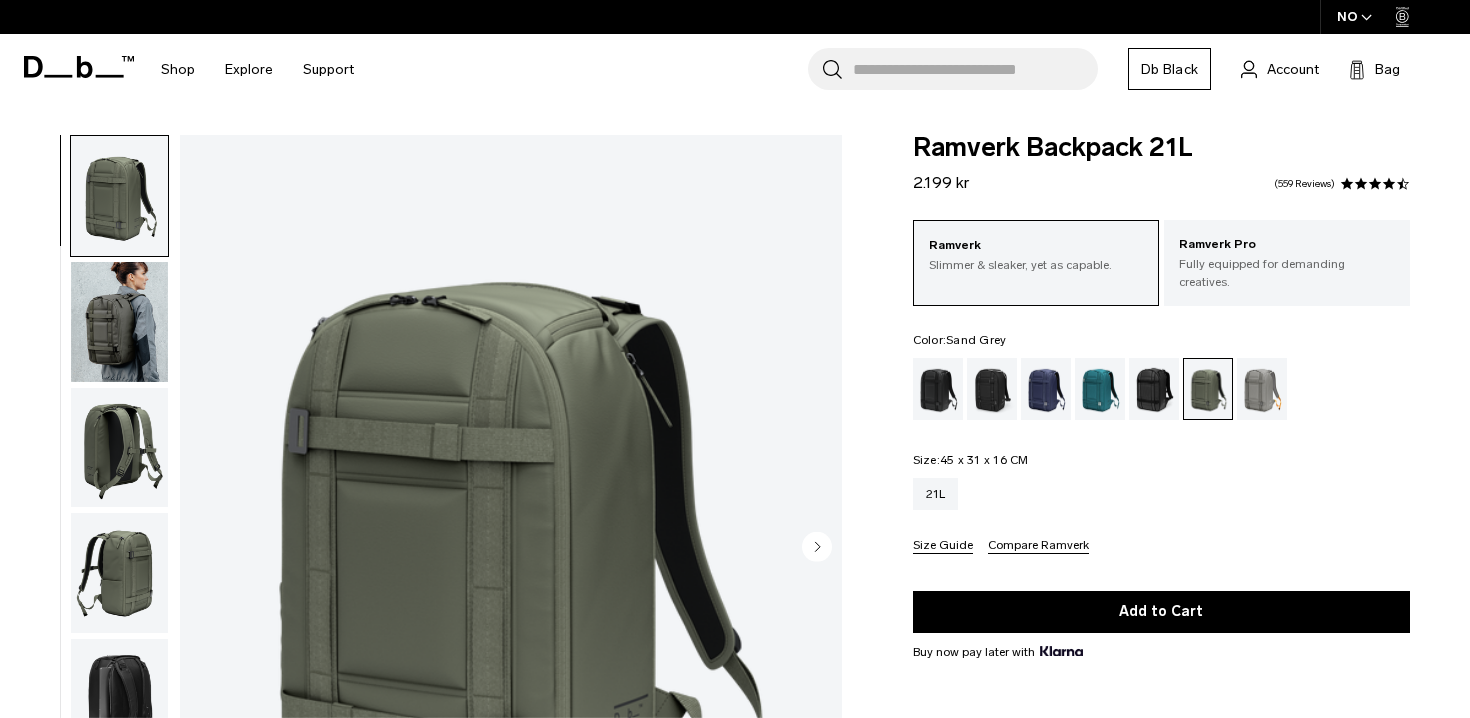 click at bounding box center (1262, 389) 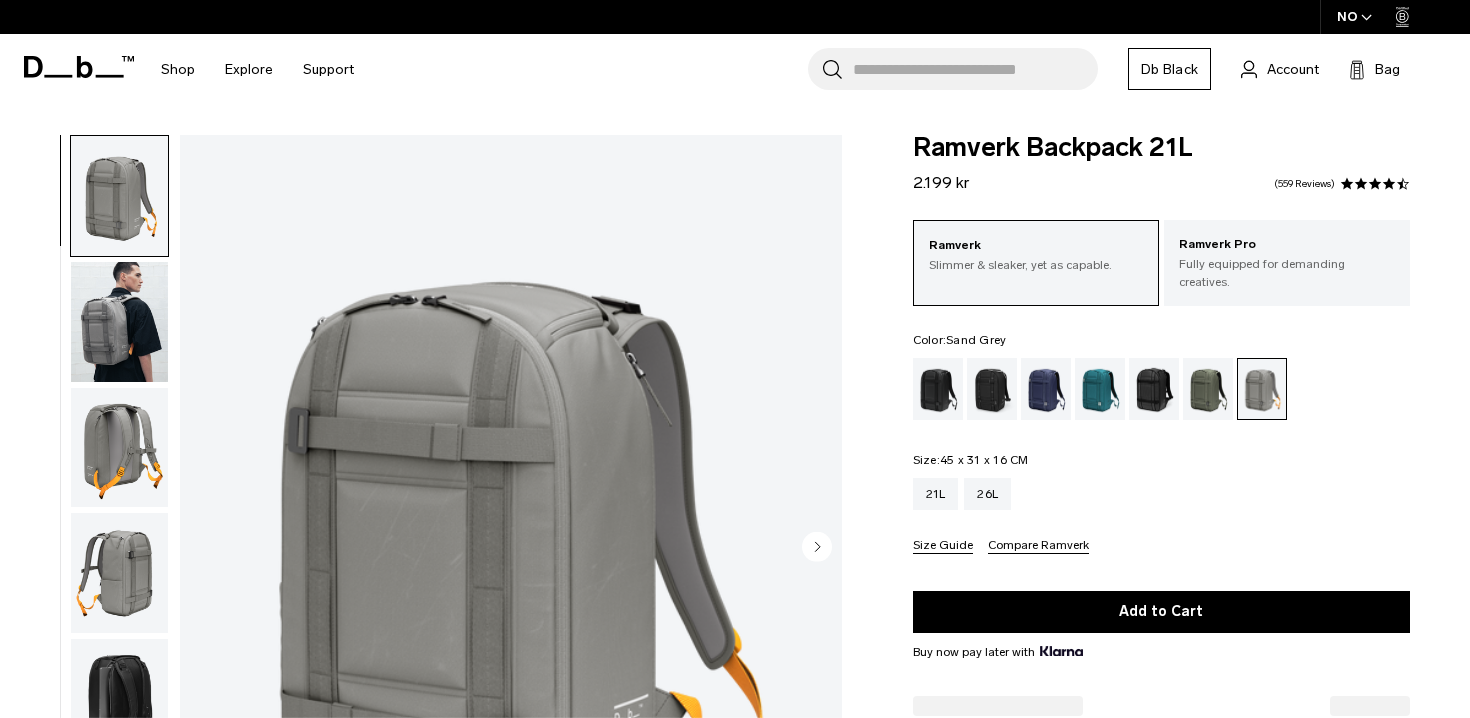 scroll, scrollTop: 0, scrollLeft: 0, axis: both 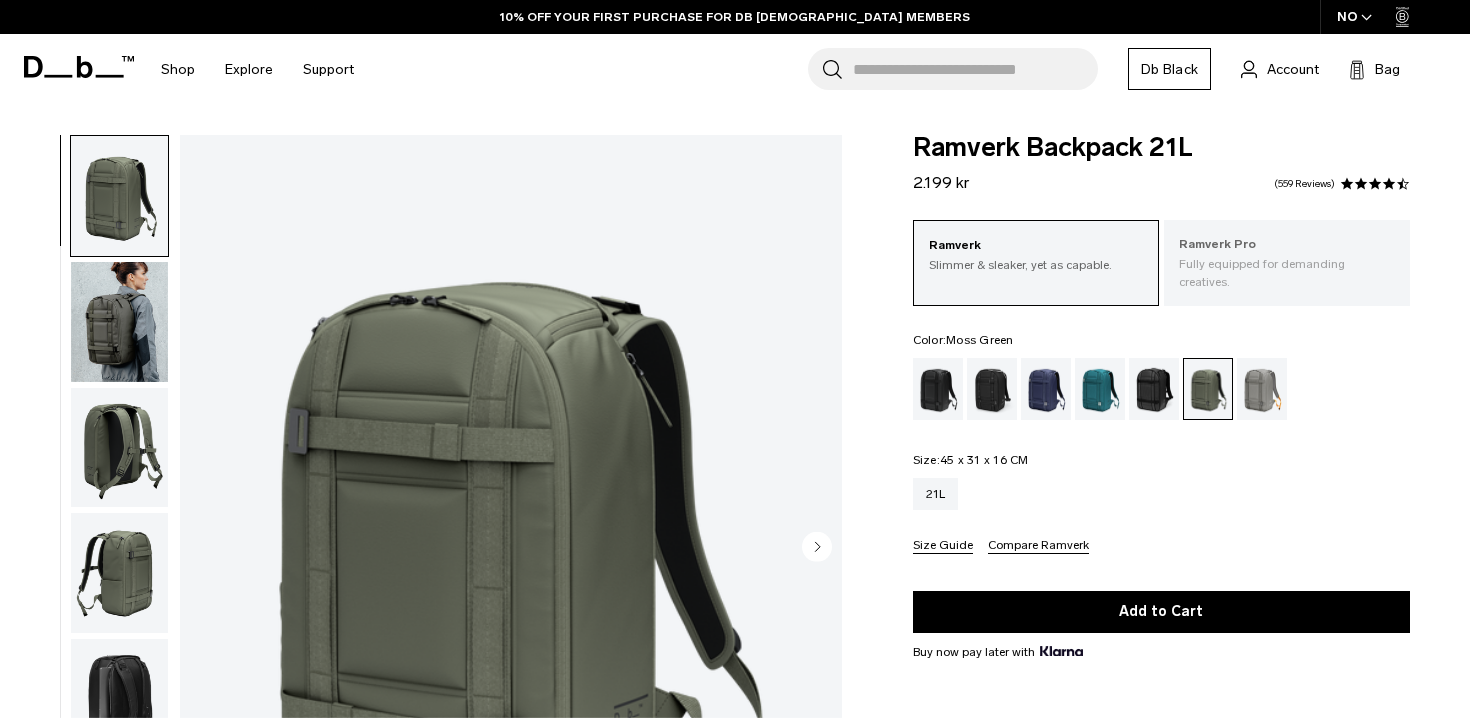 click on "Ramverk Pro" at bounding box center (1287, 245) 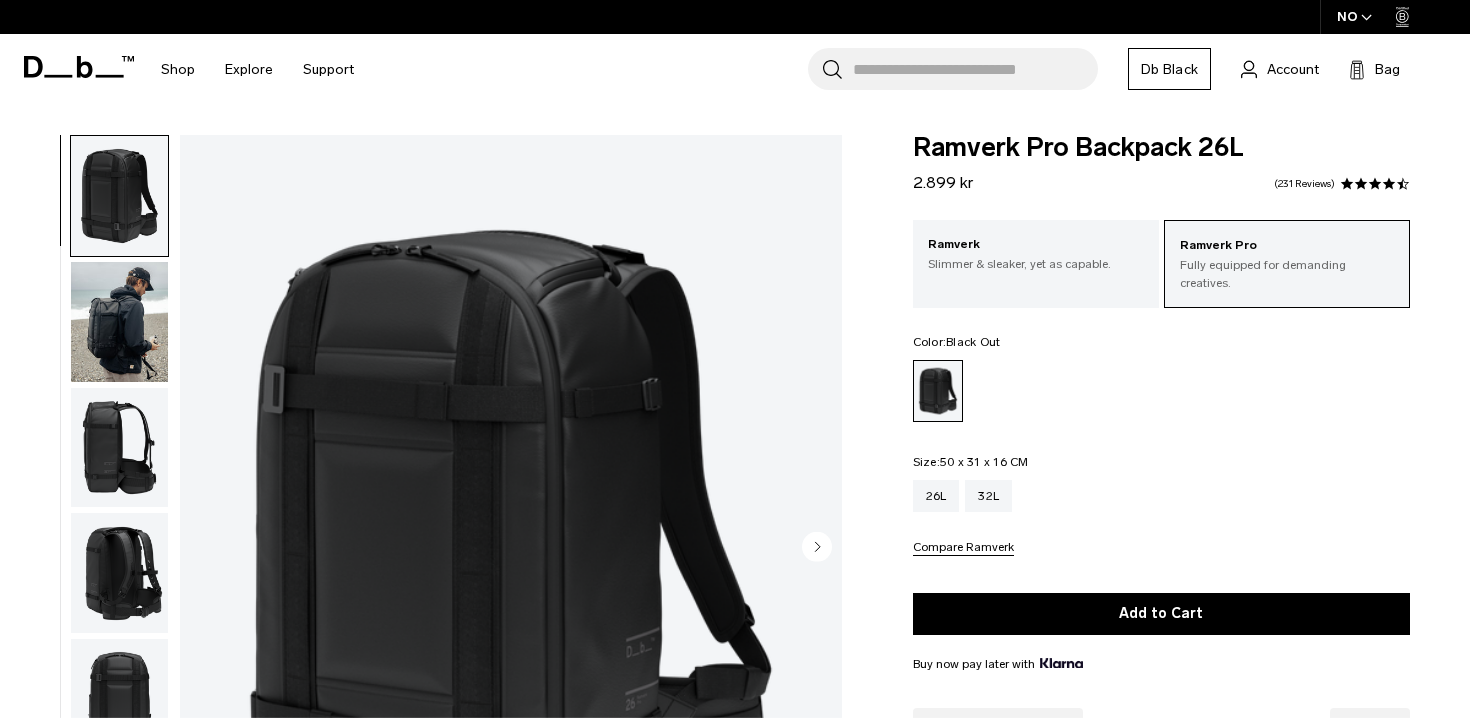 scroll, scrollTop: 0, scrollLeft: 0, axis: both 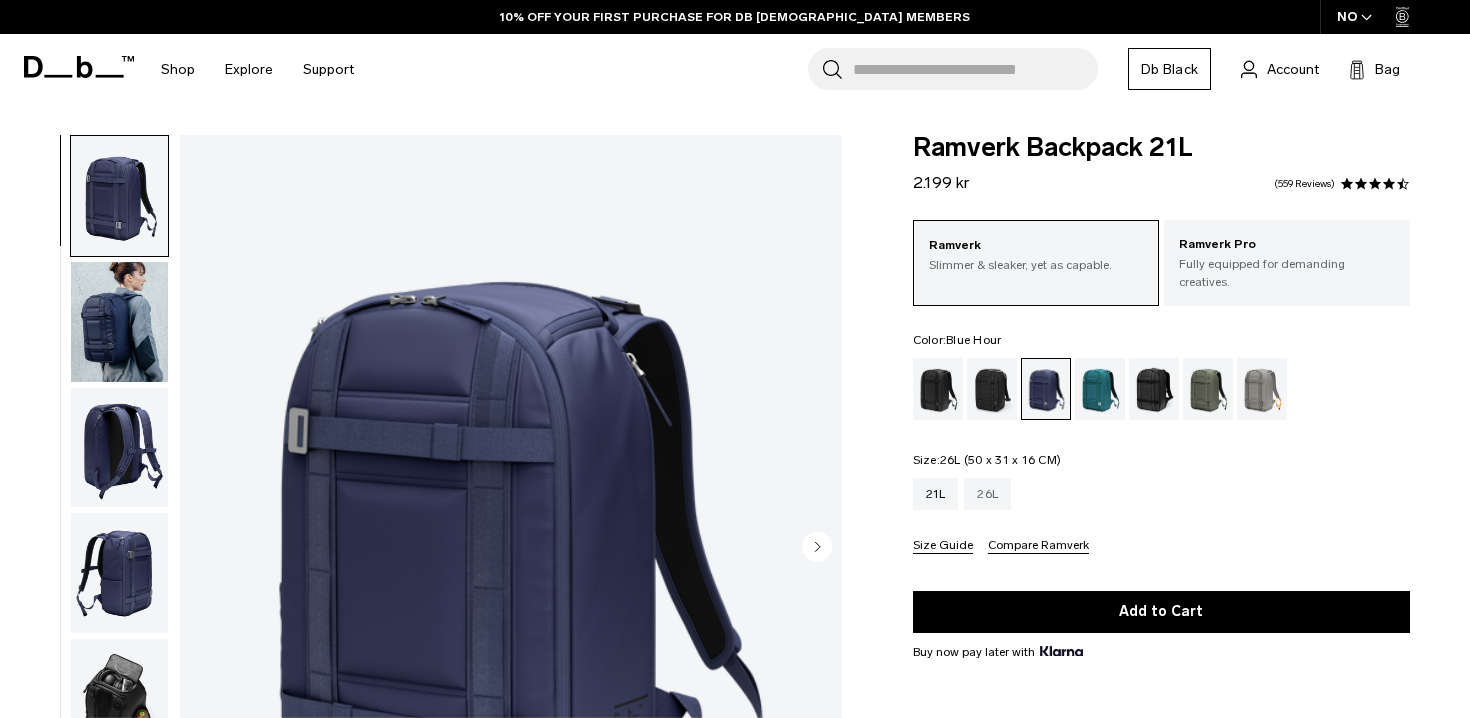 click on "26L" at bounding box center (987, 494) 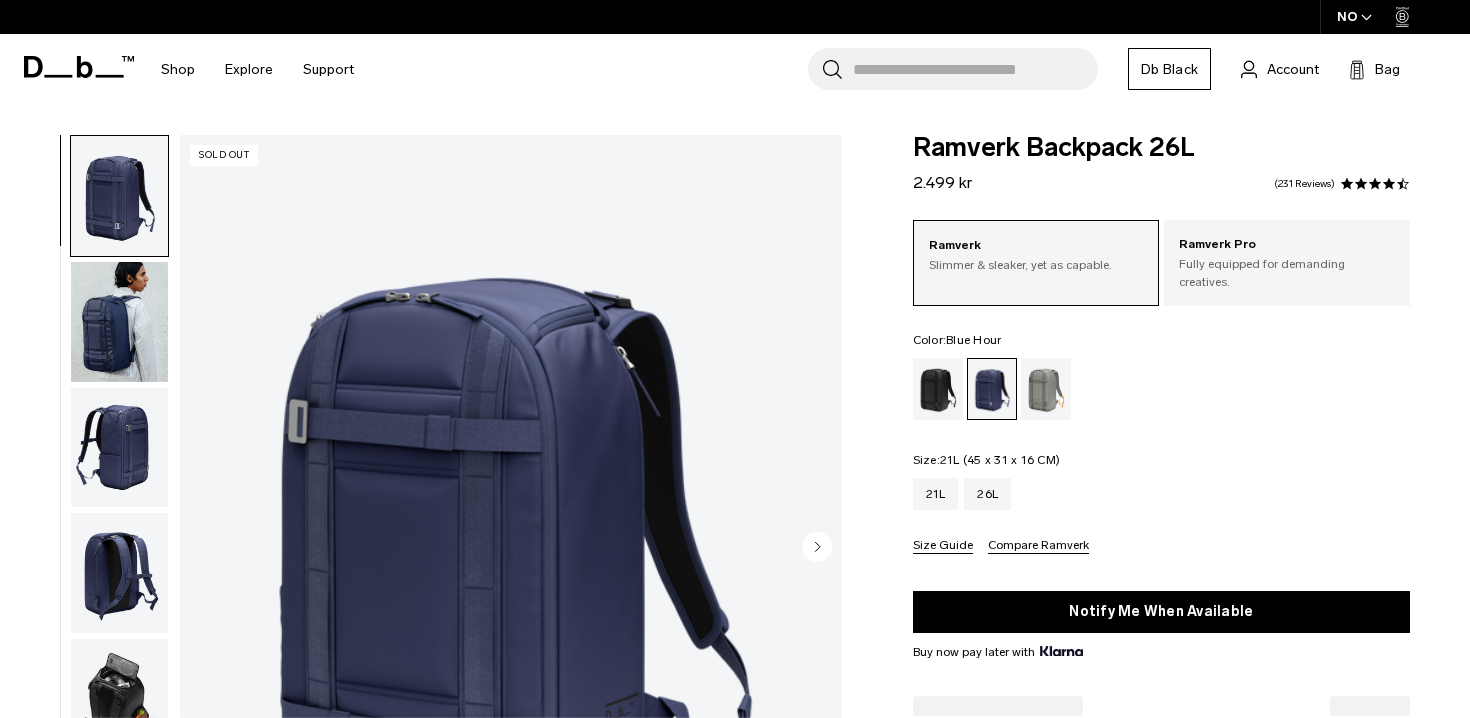 scroll, scrollTop: 0, scrollLeft: 0, axis: both 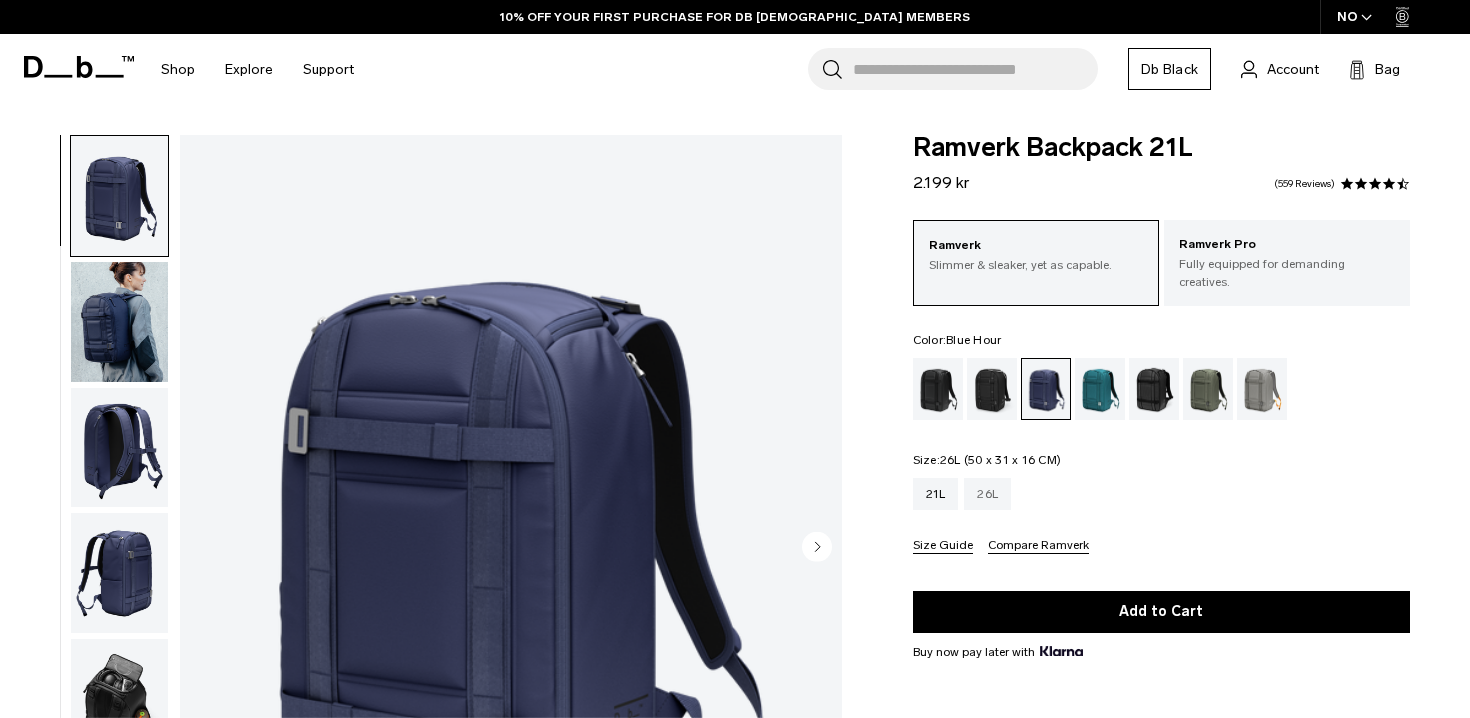 click on "26L" at bounding box center (987, 494) 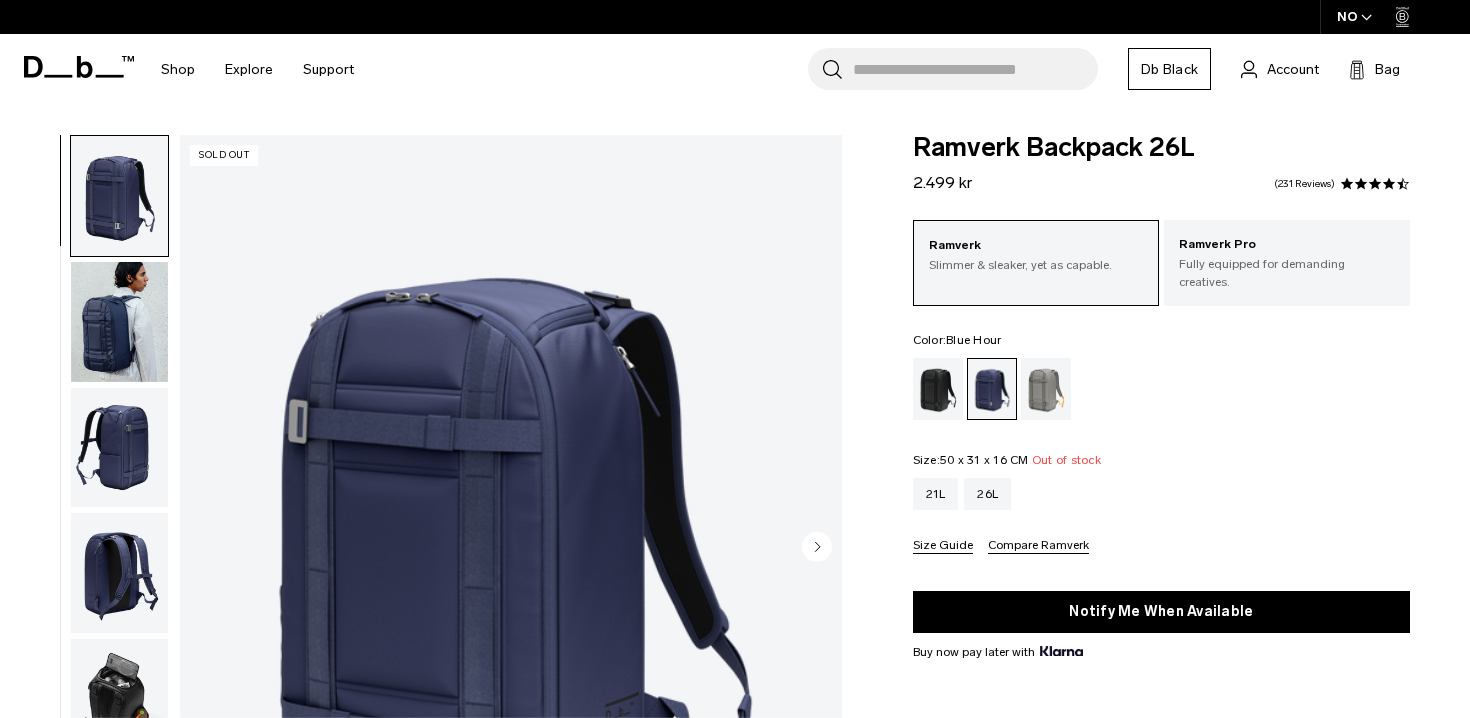 scroll, scrollTop: 0, scrollLeft: 0, axis: both 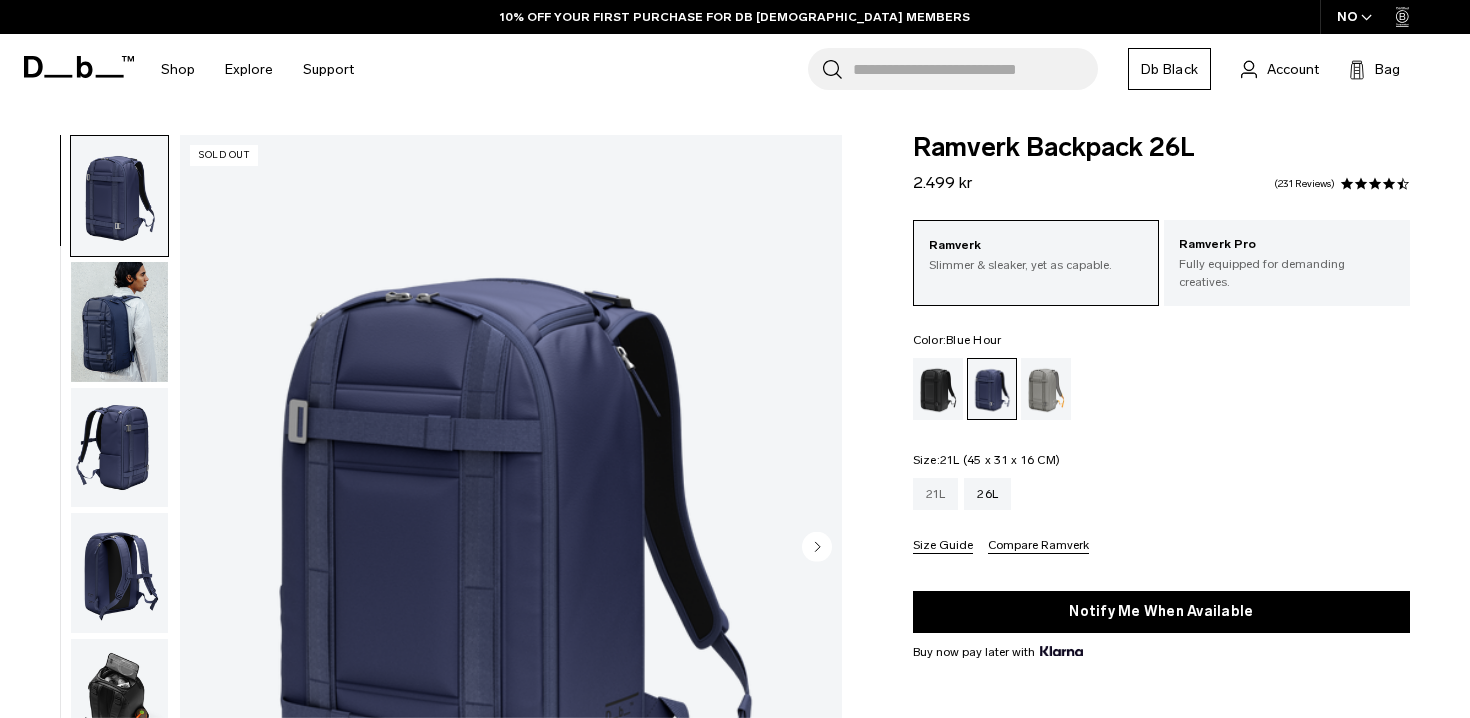 click on "21L" at bounding box center (936, 494) 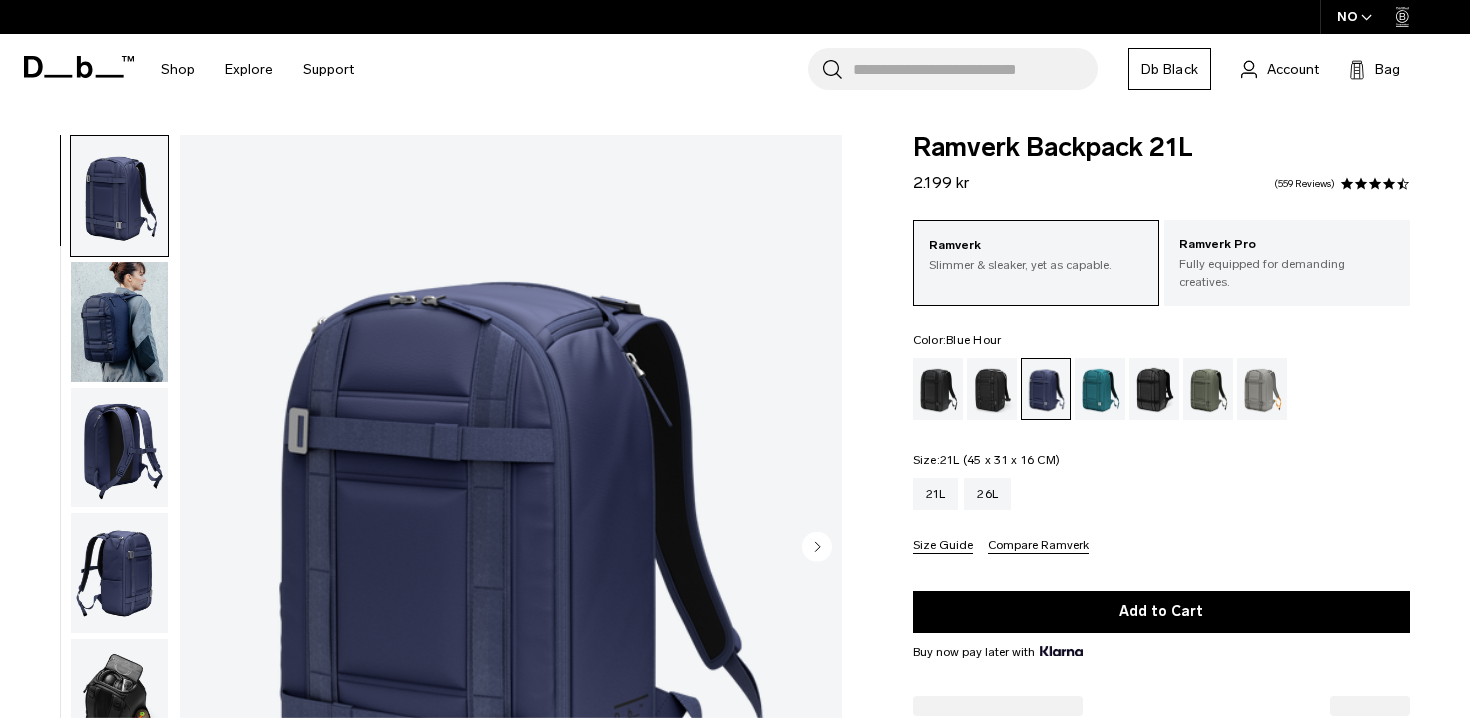 scroll, scrollTop: 0, scrollLeft: 0, axis: both 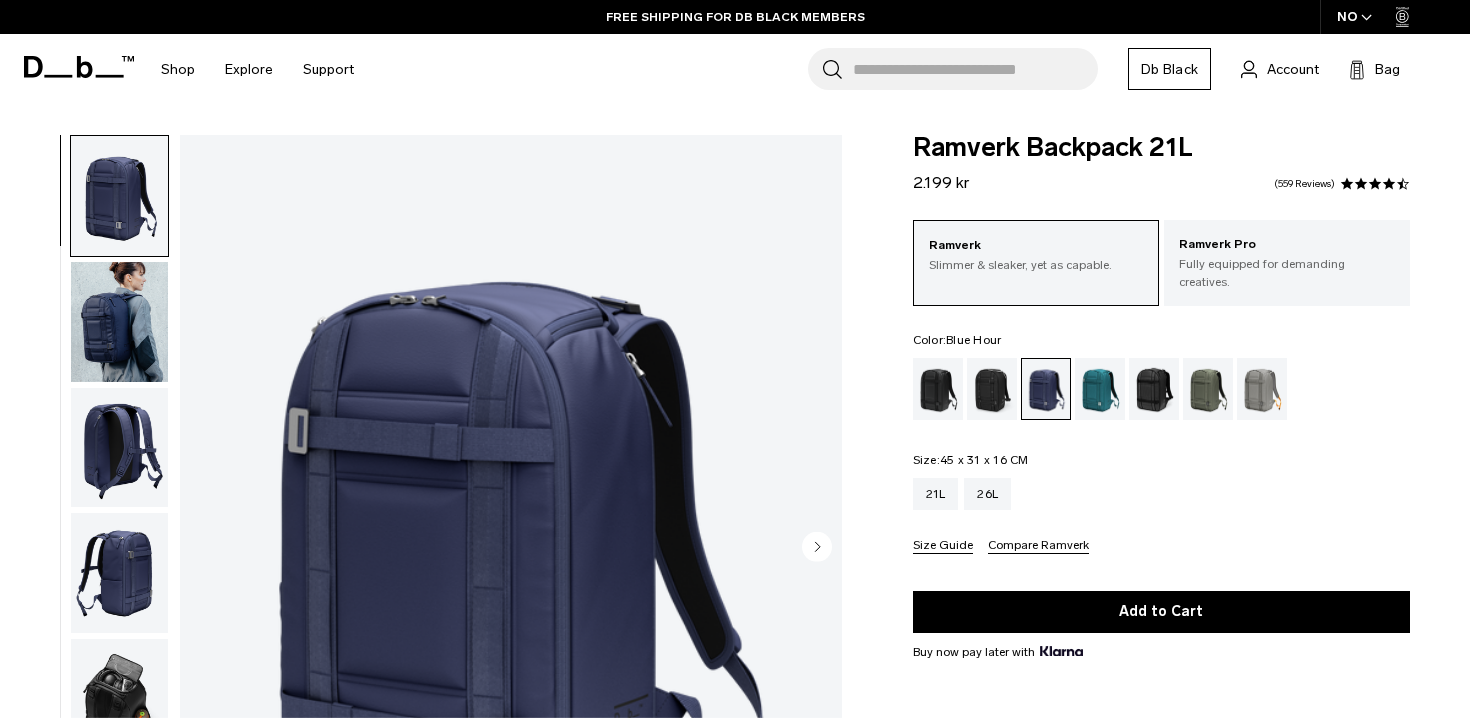 click on "NO" at bounding box center (1355, 17) 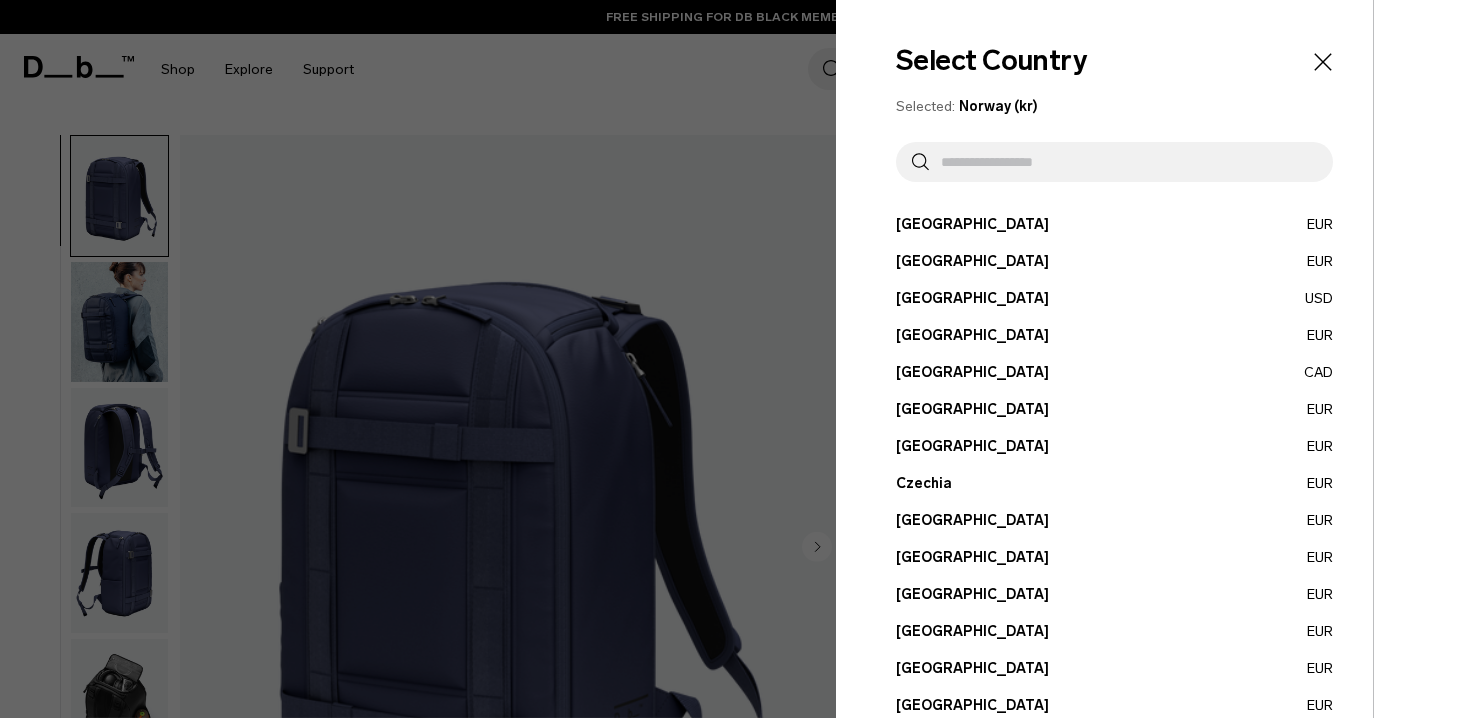 click at bounding box center (1123, 162) 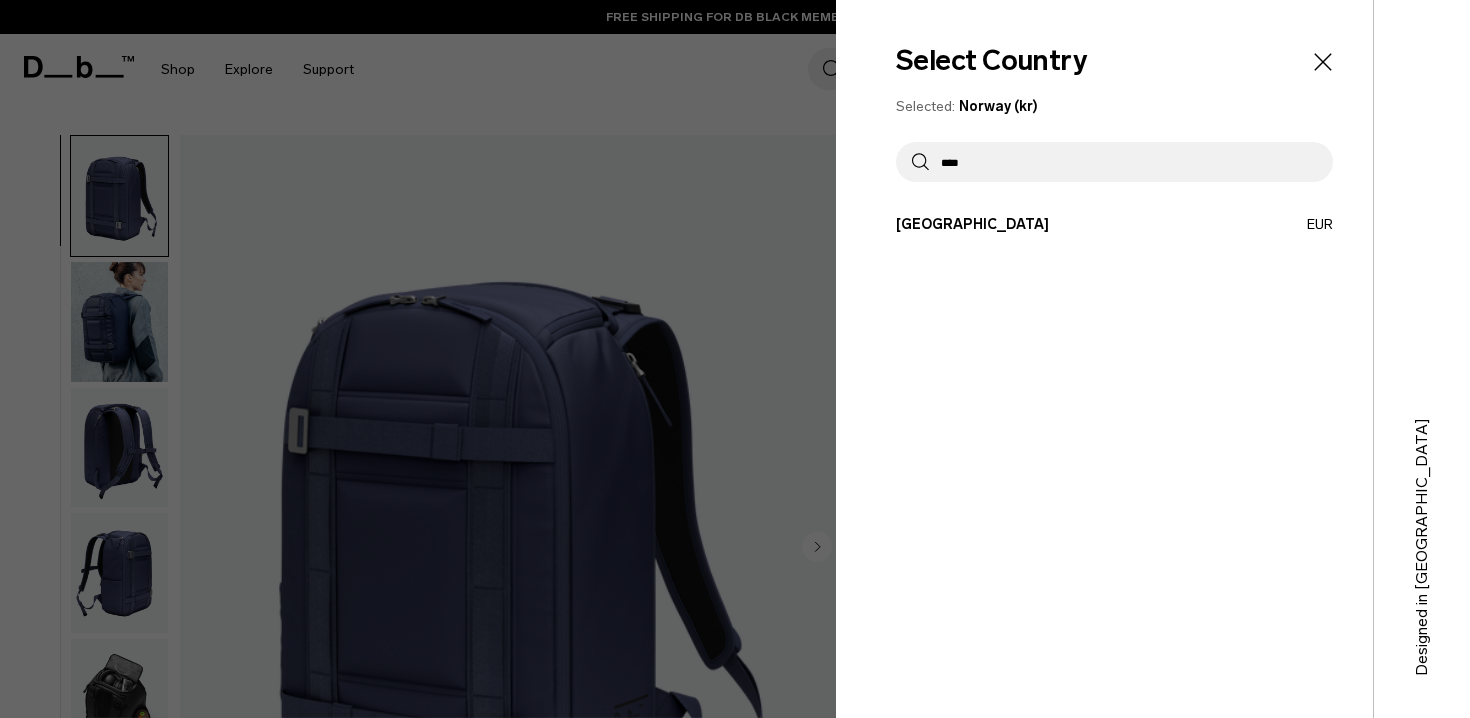 type on "****" 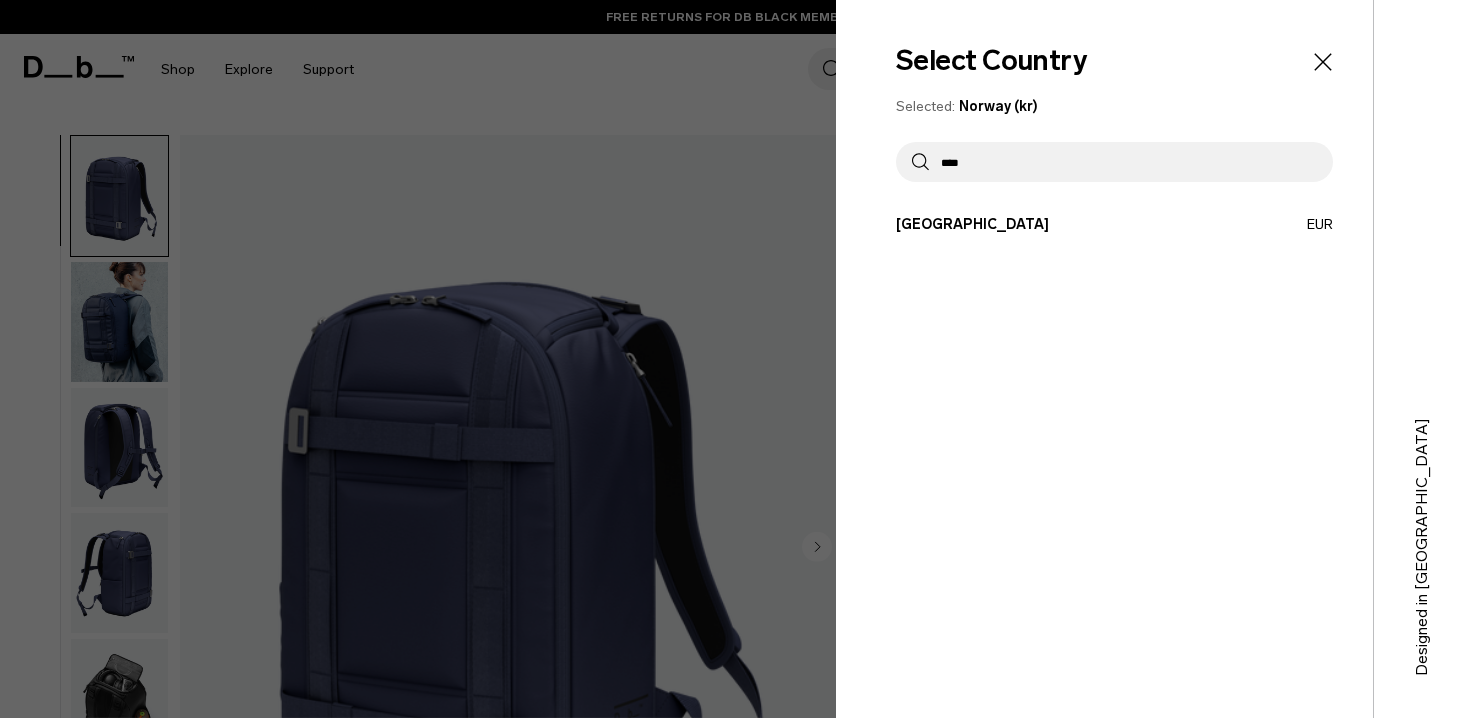 click on "Latvia
EUR" at bounding box center (1114, 224) 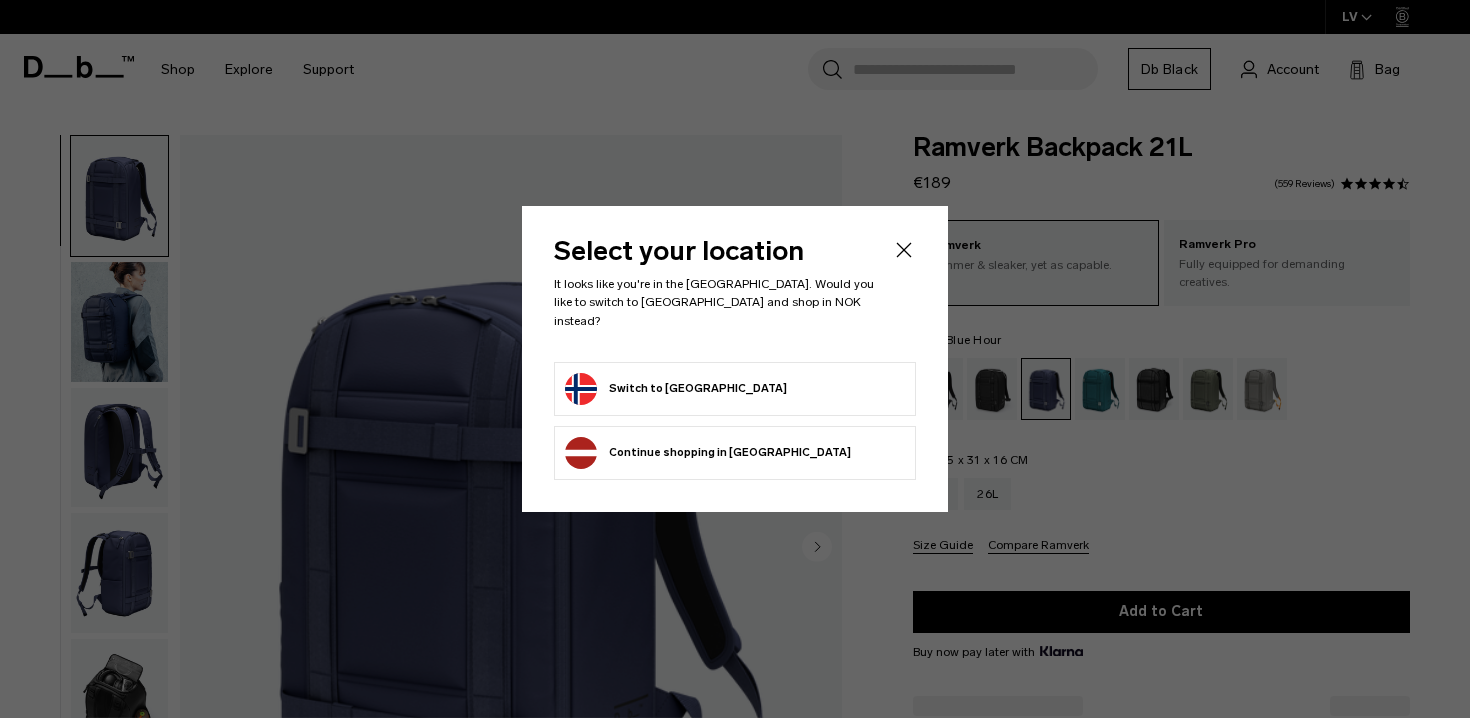 scroll, scrollTop: 0, scrollLeft: 0, axis: both 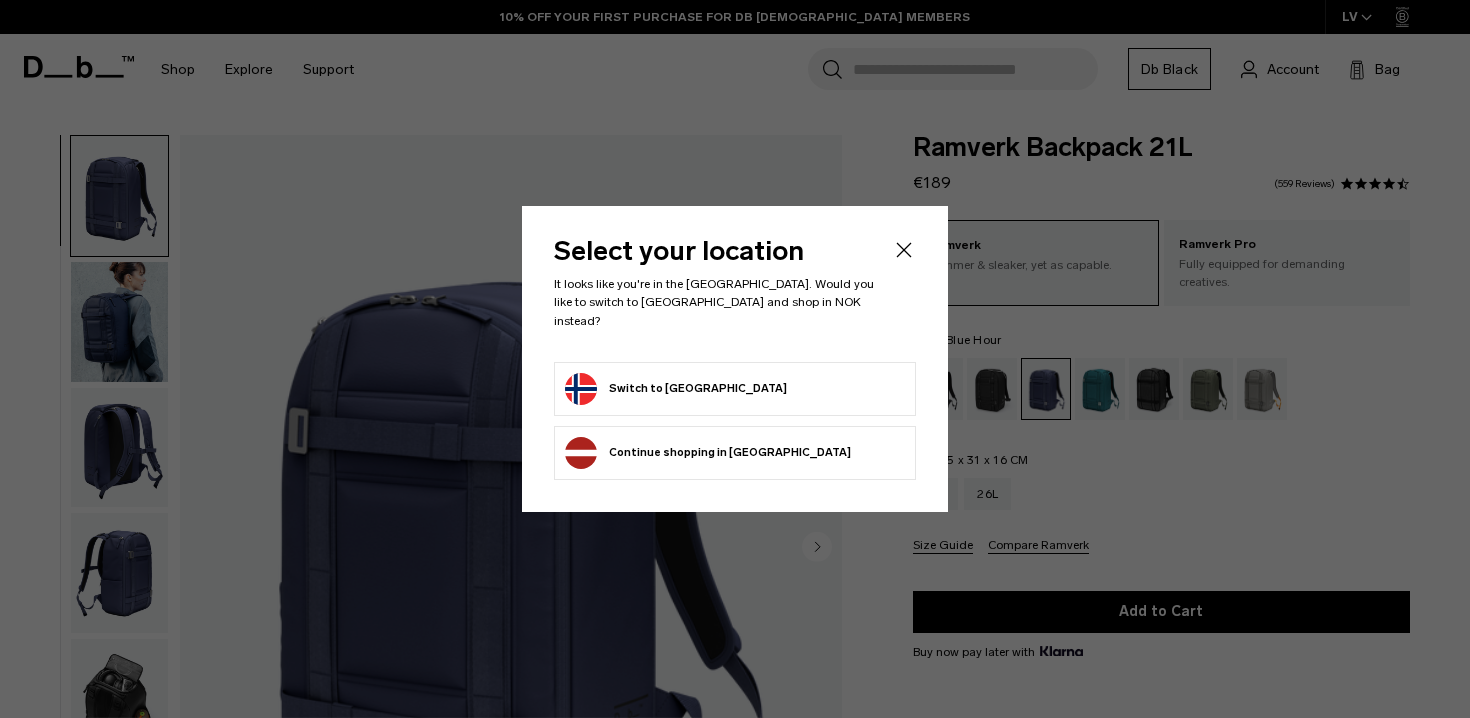click on "Continue browsing [GEOGRAPHIC_DATA] store
Continue shopping in [GEOGRAPHIC_DATA]" 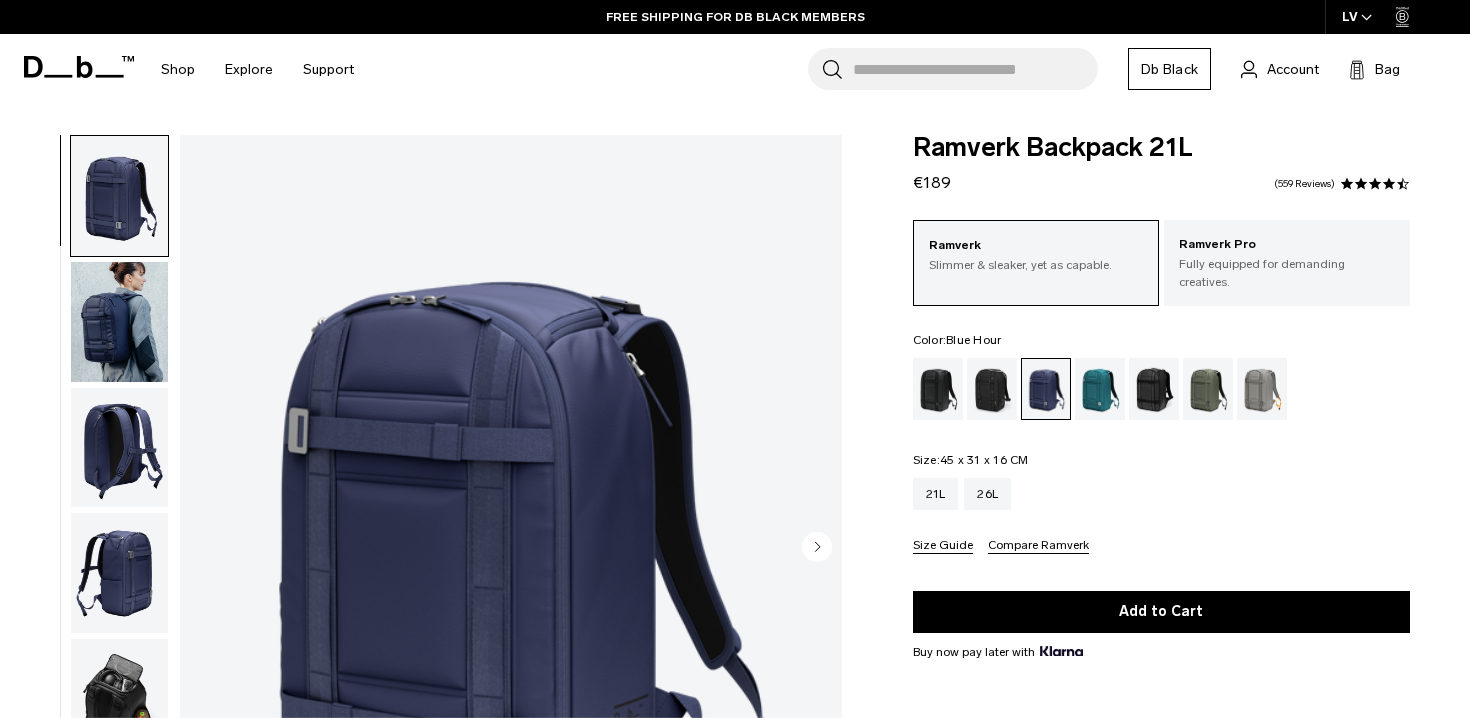 click at bounding box center [938, 389] 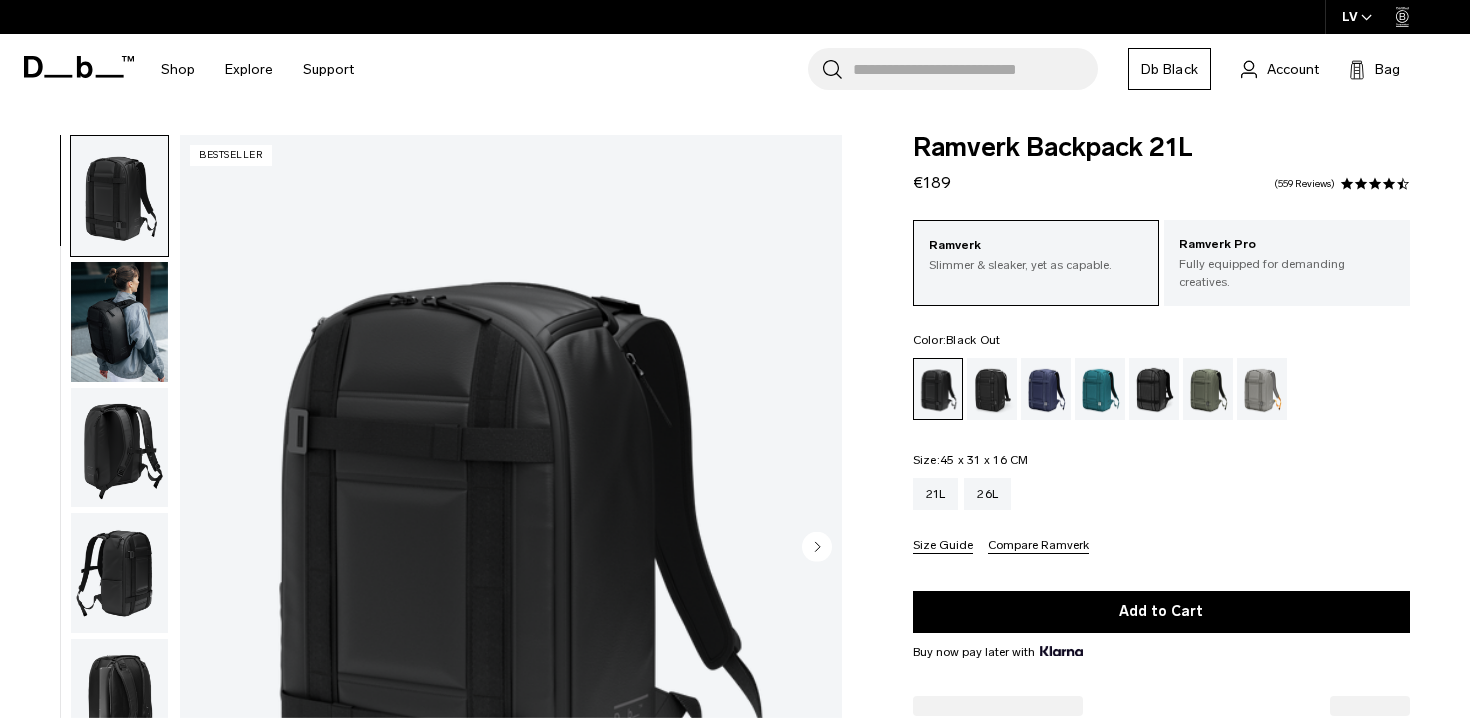 scroll, scrollTop: 0, scrollLeft: 0, axis: both 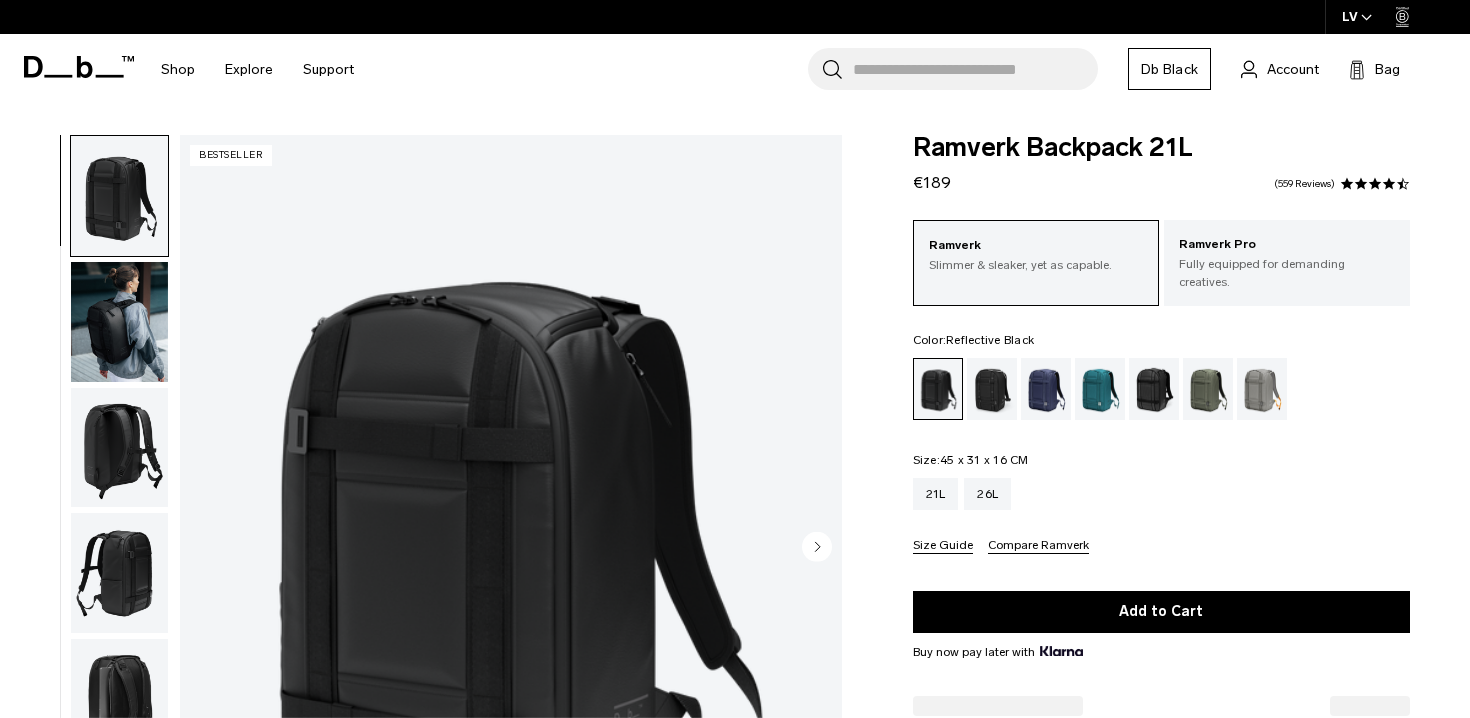 click at bounding box center [1154, 389] 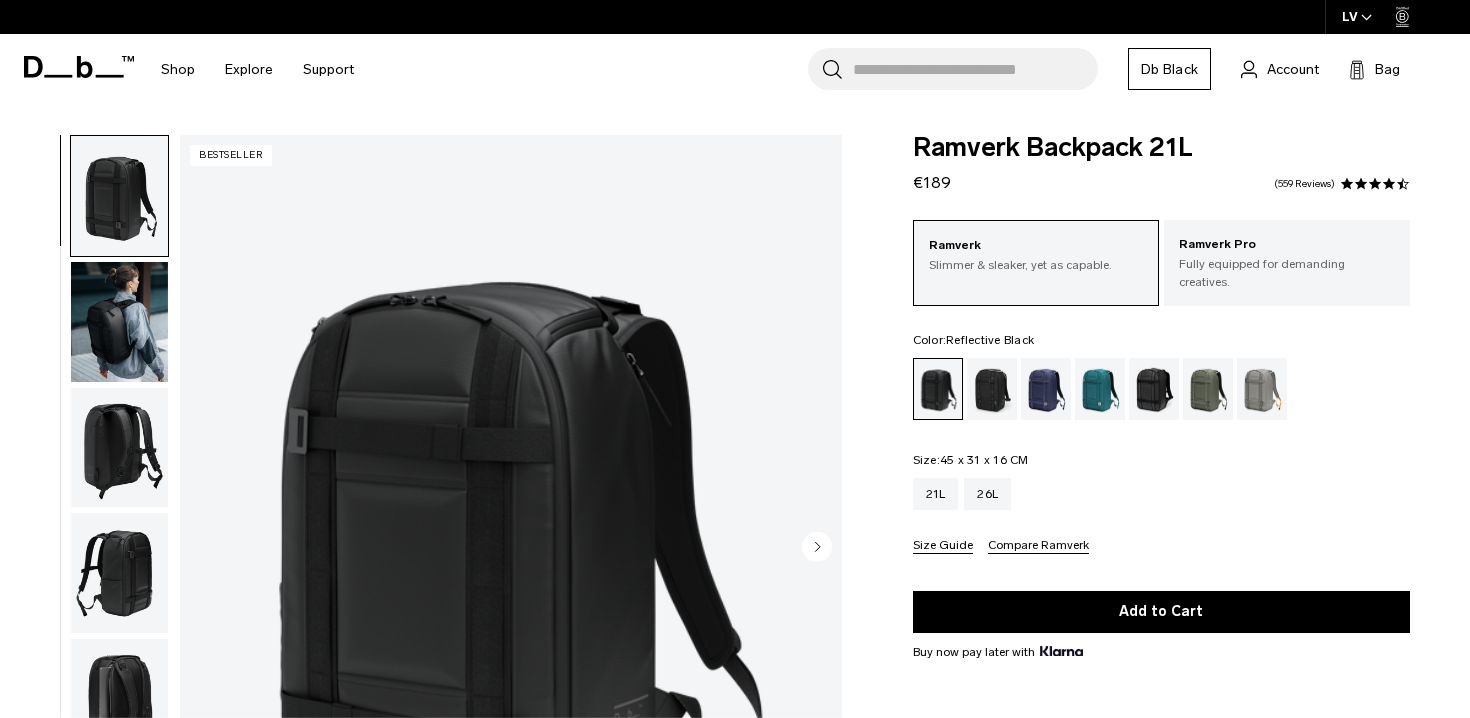 scroll, scrollTop: 0, scrollLeft: 0, axis: both 